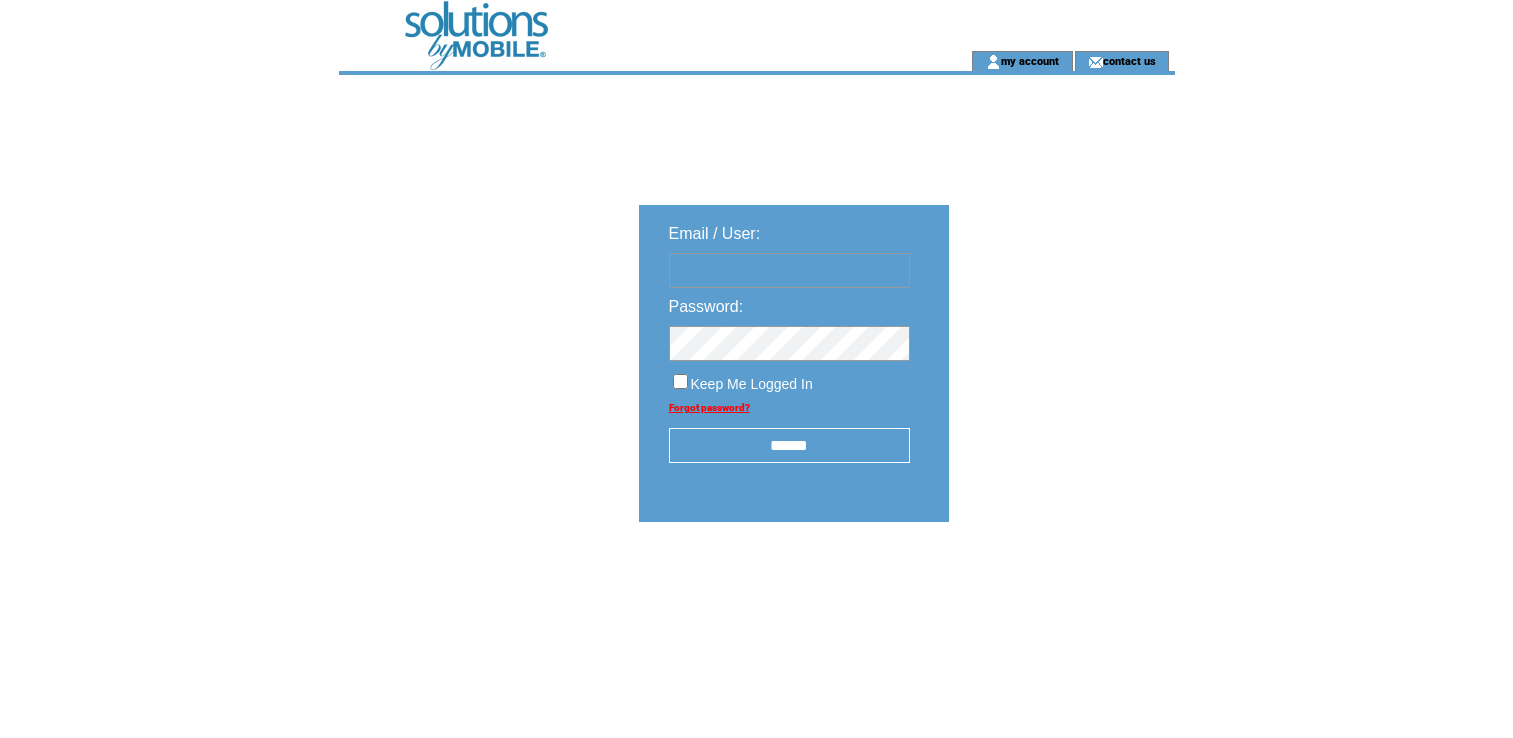 scroll, scrollTop: 0, scrollLeft: 0, axis: both 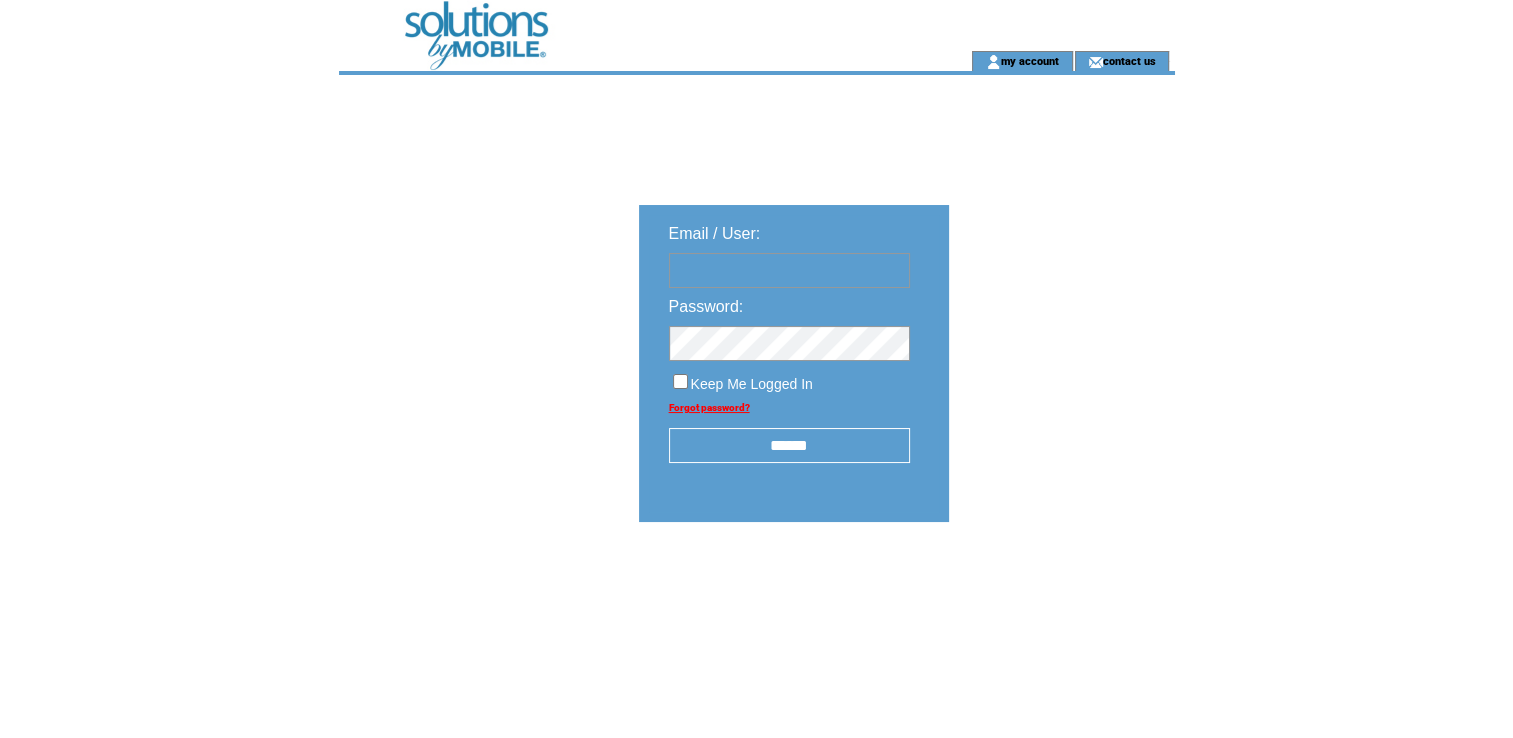 type on "*********" 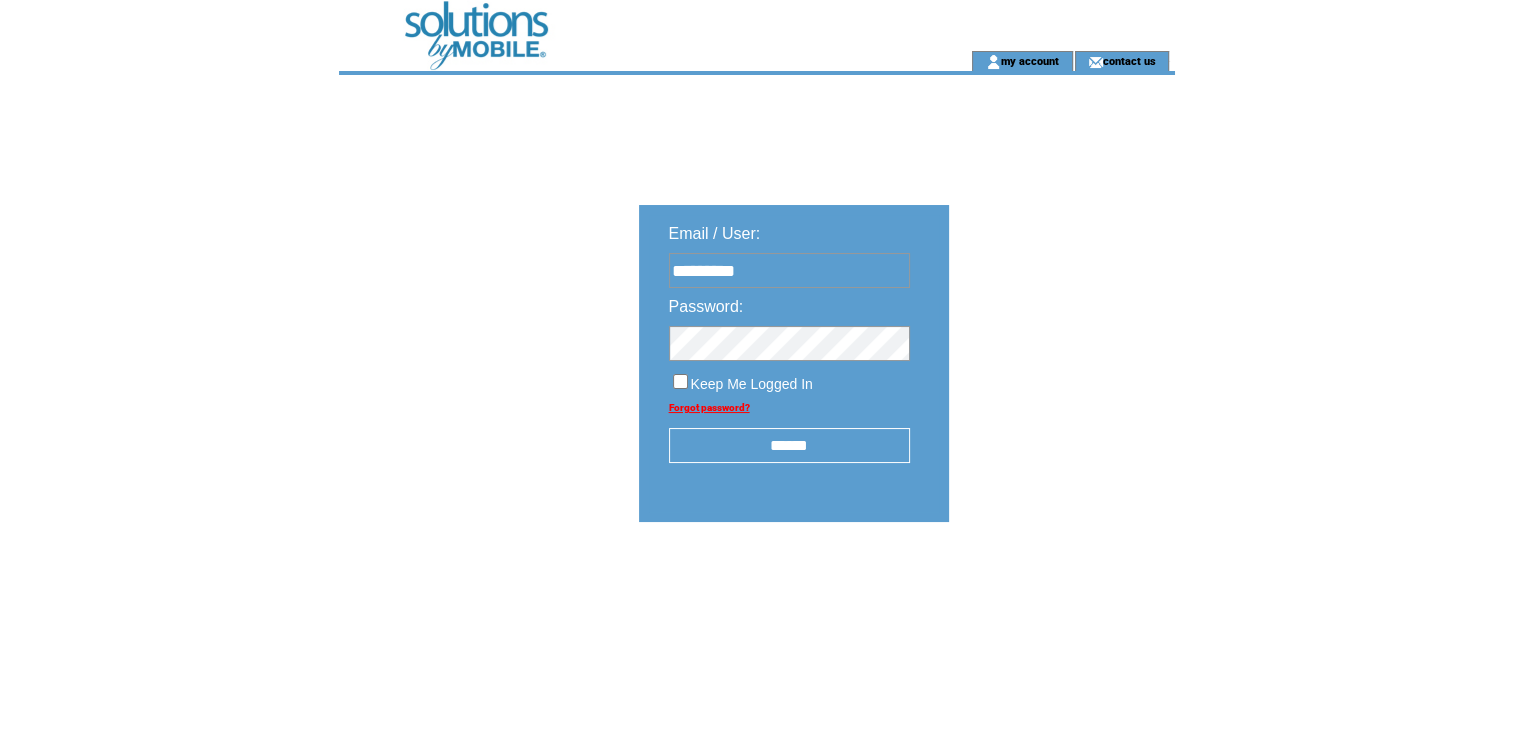 click on "******" at bounding box center [789, 445] 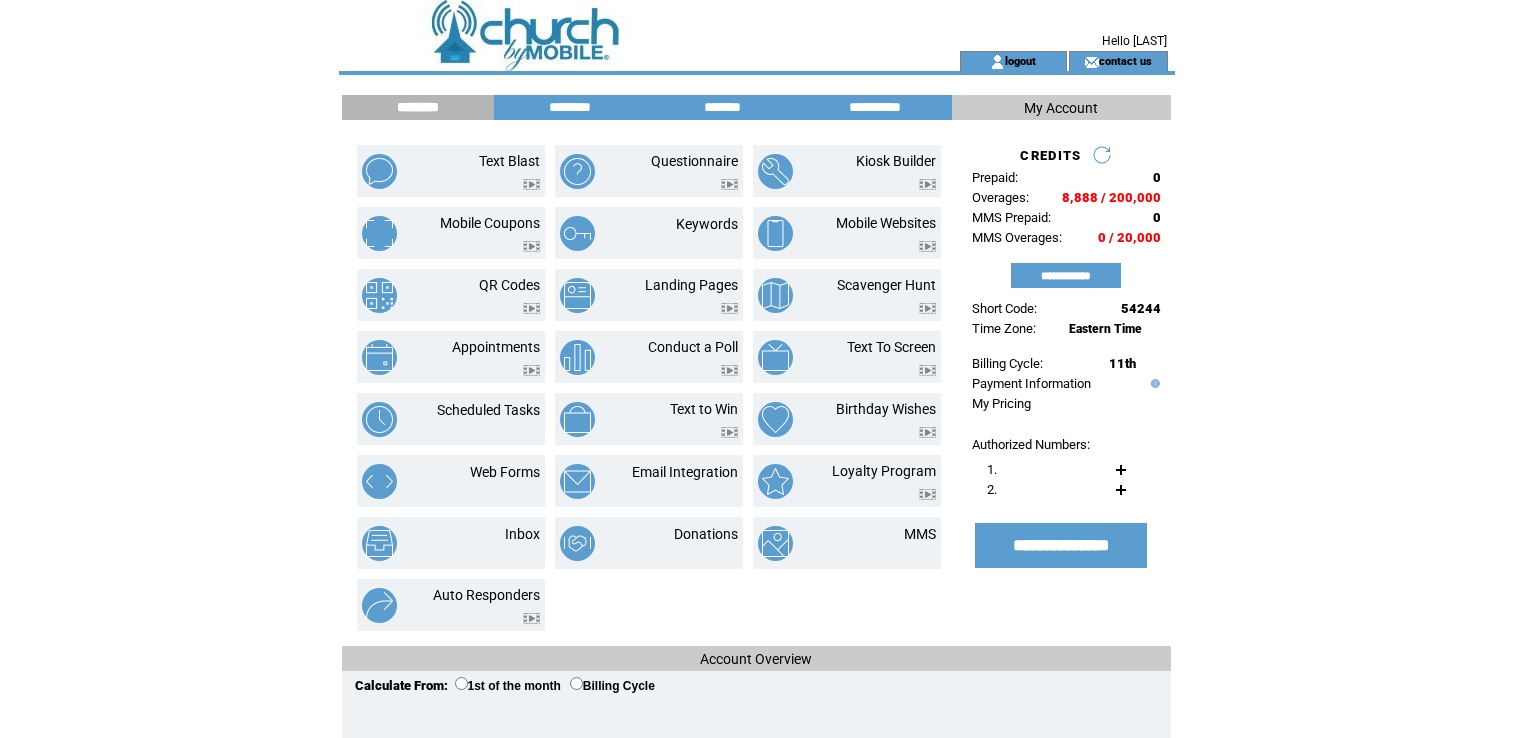 scroll, scrollTop: 0, scrollLeft: 0, axis: both 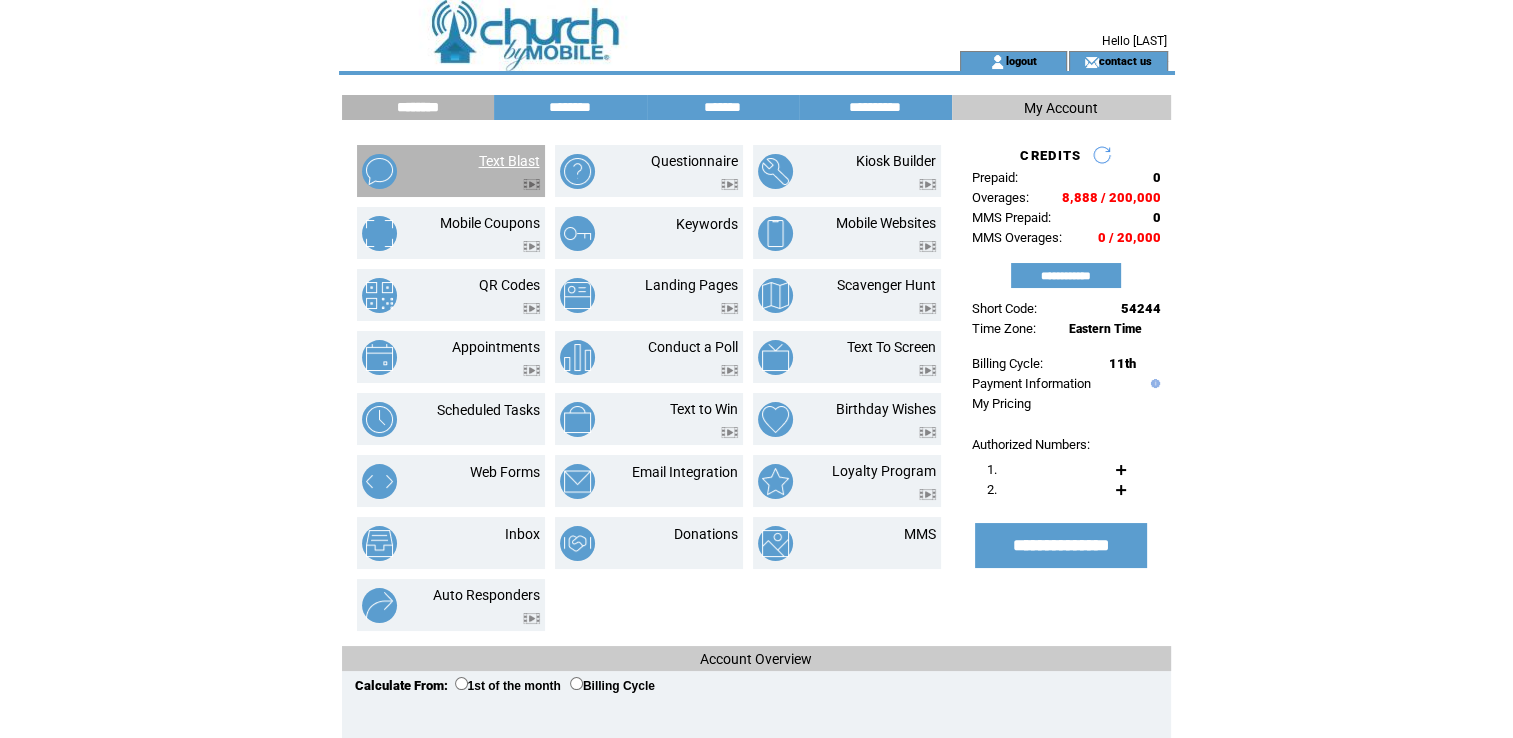 click on "Text Blast" at bounding box center (509, 161) 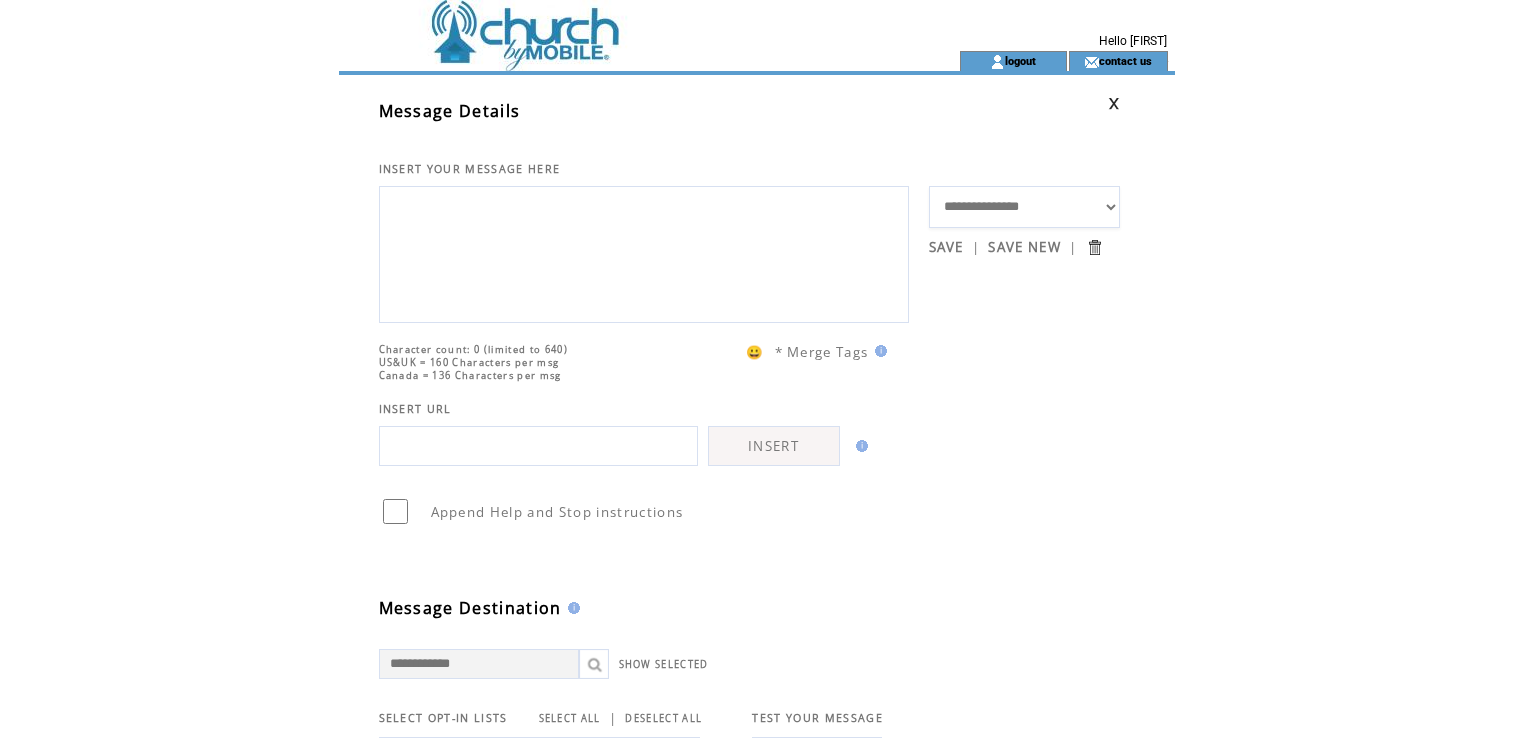 scroll, scrollTop: 0, scrollLeft: 0, axis: both 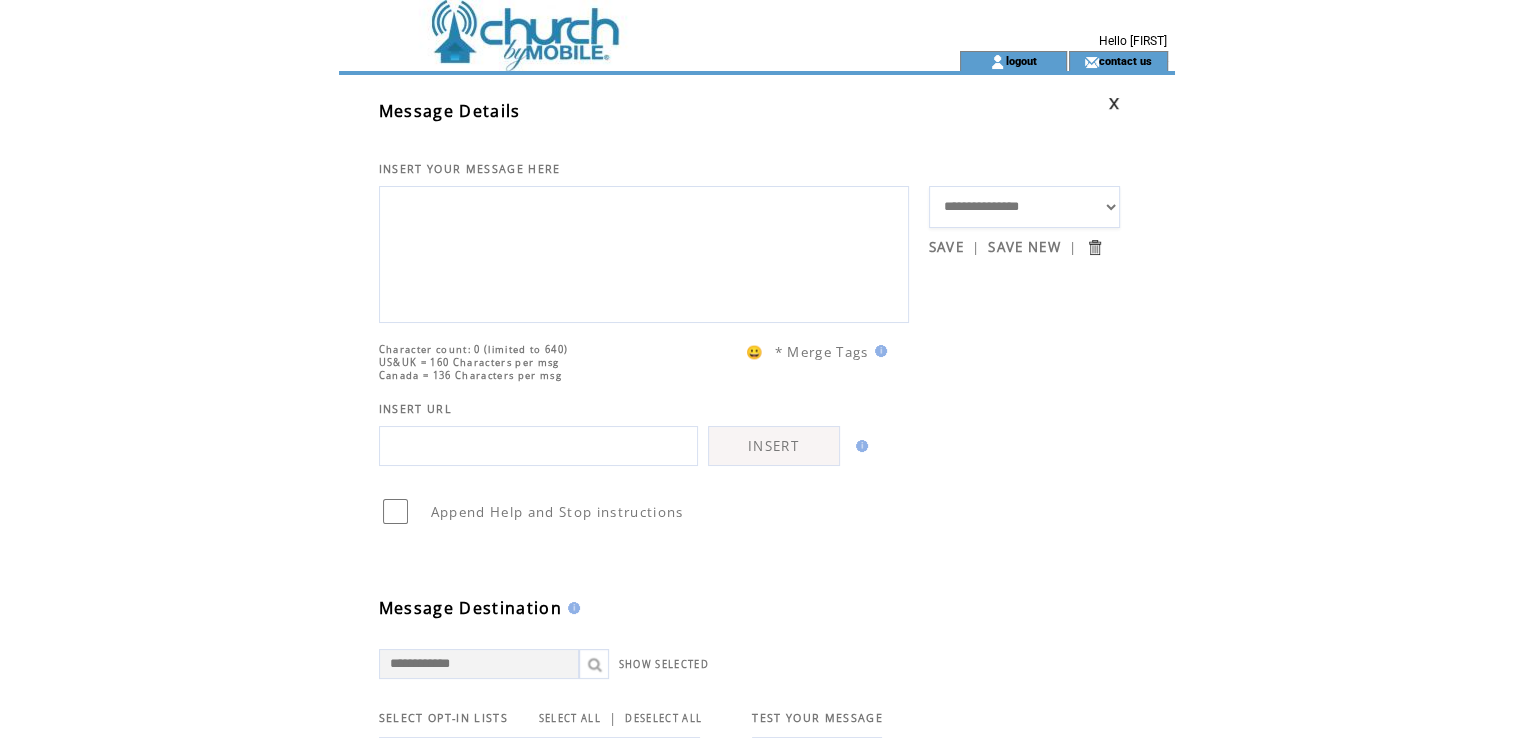 click on "**********" at bounding box center [1025, 207] 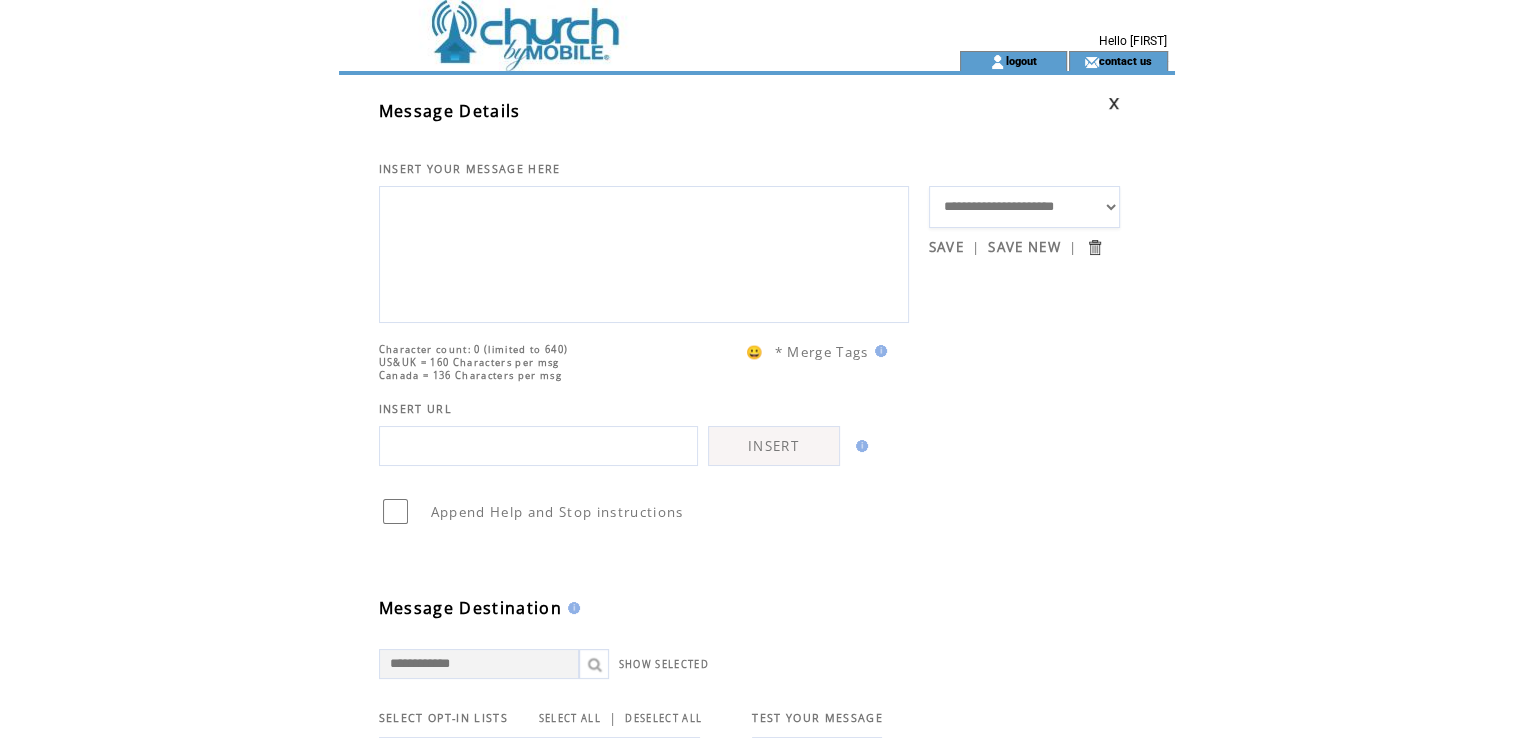 click on "**********" at bounding box center (1025, 207) 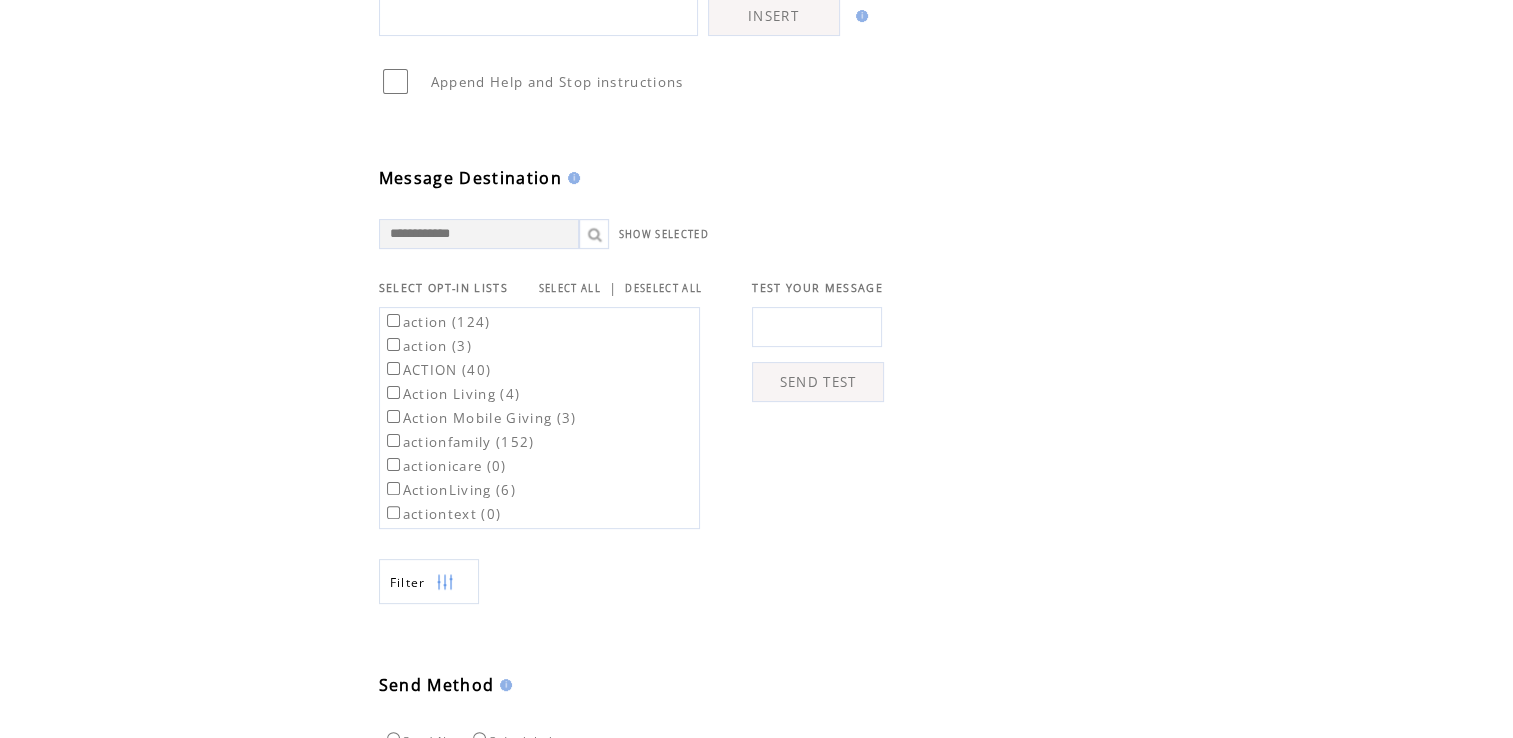 scroll, scrollTop: 477, scrollLeft: 0, axis: vertical 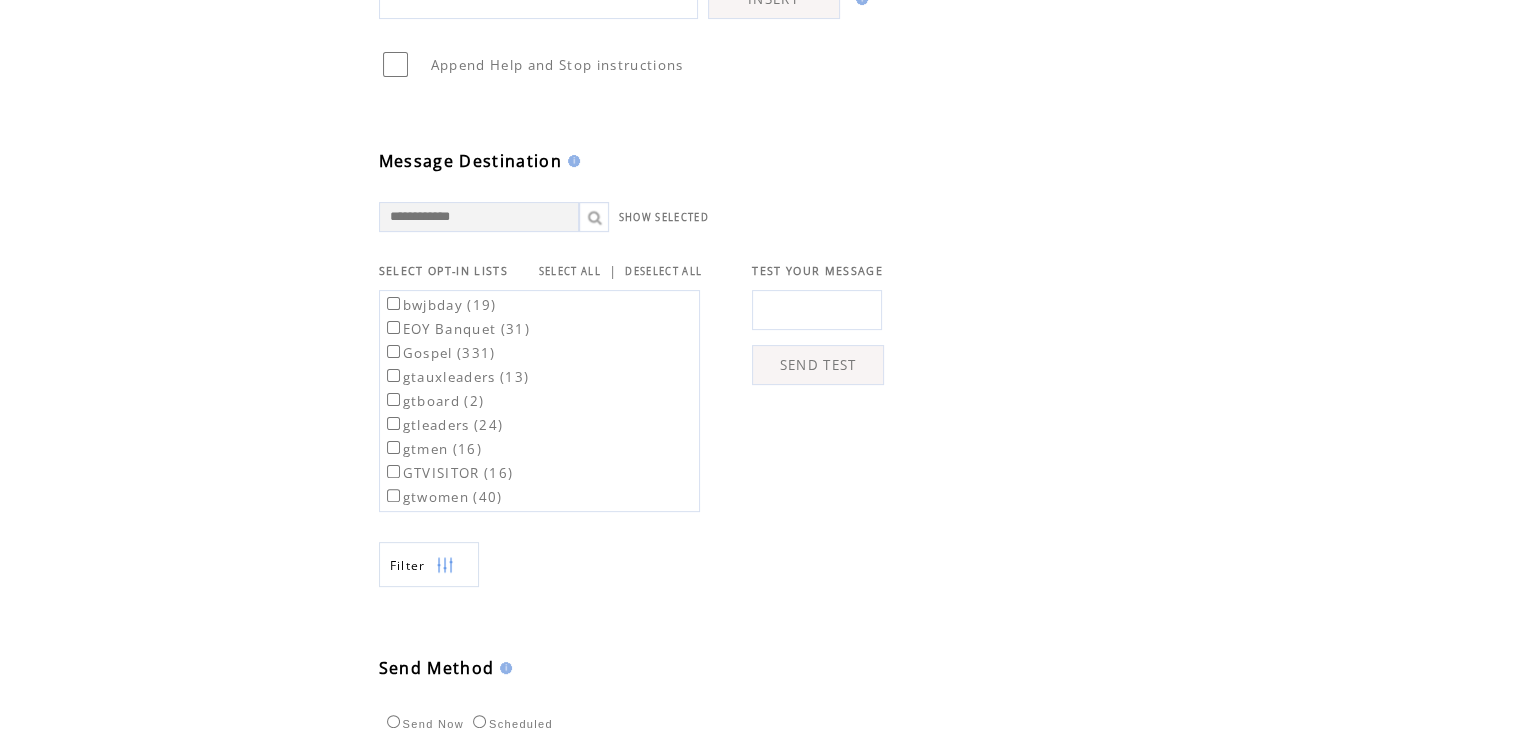 click on "Gospel (331)" at bounding box center (439, 353) 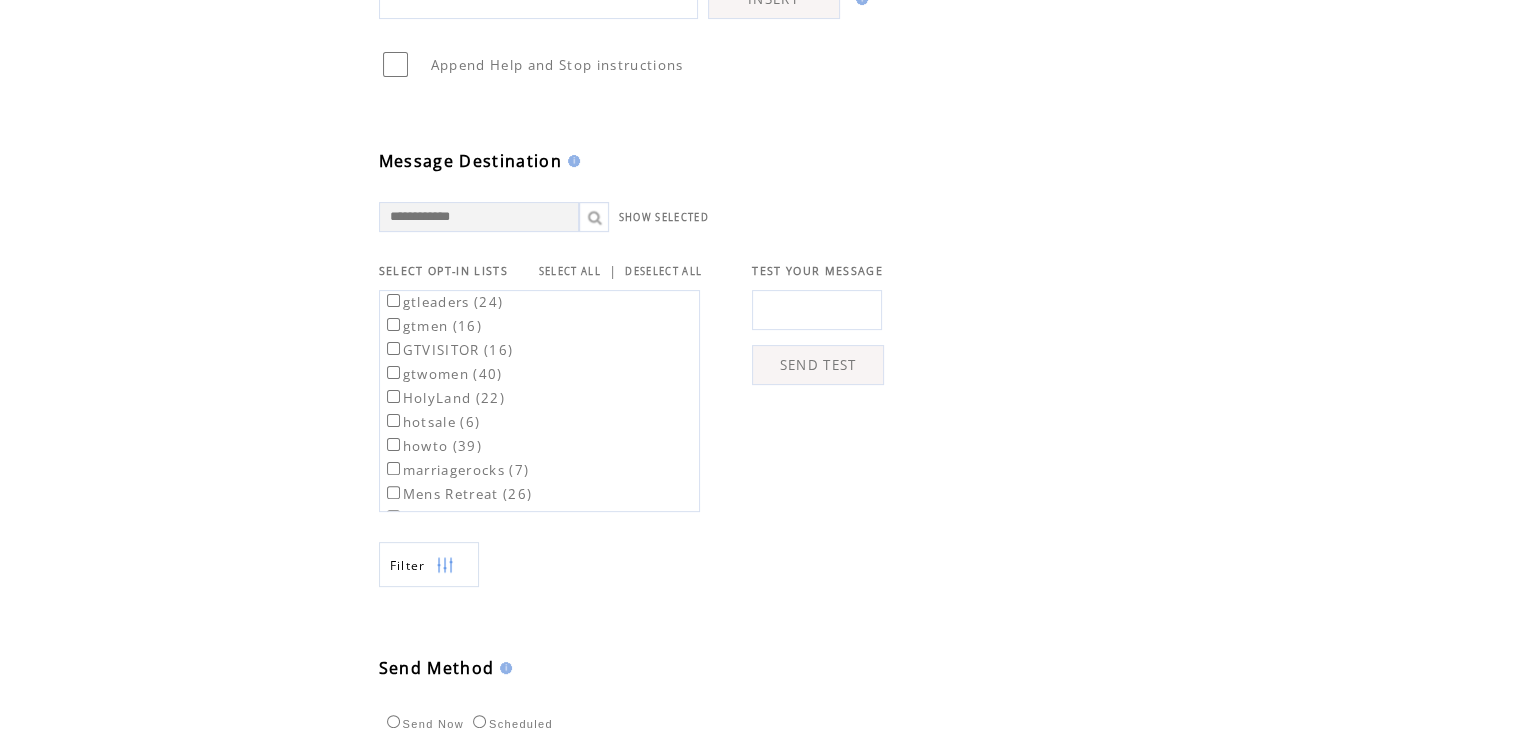 scroll, scrollTop: 520, scrollLeft: 0, axis: vertical 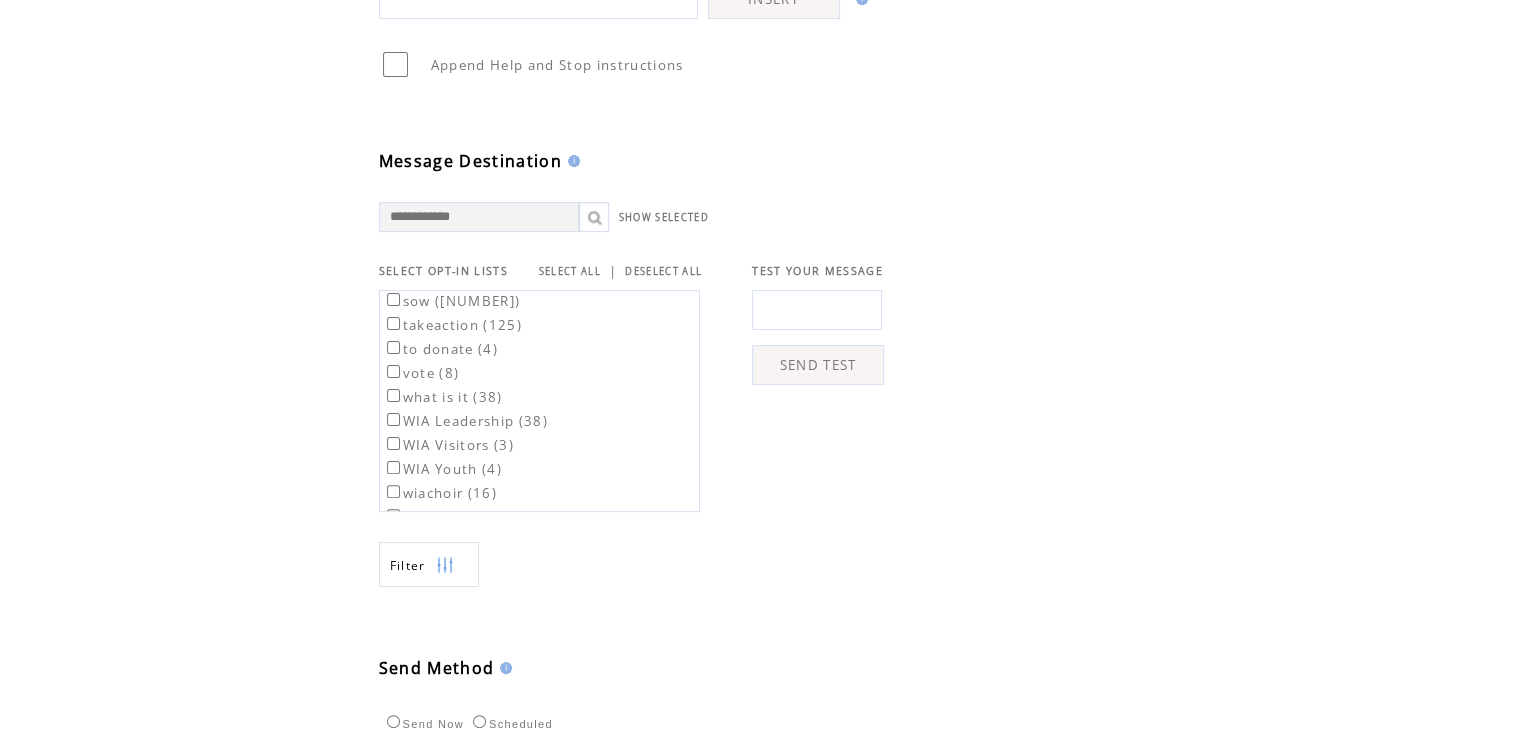 click on "SEND TEST" at bounding box center (818, 365) 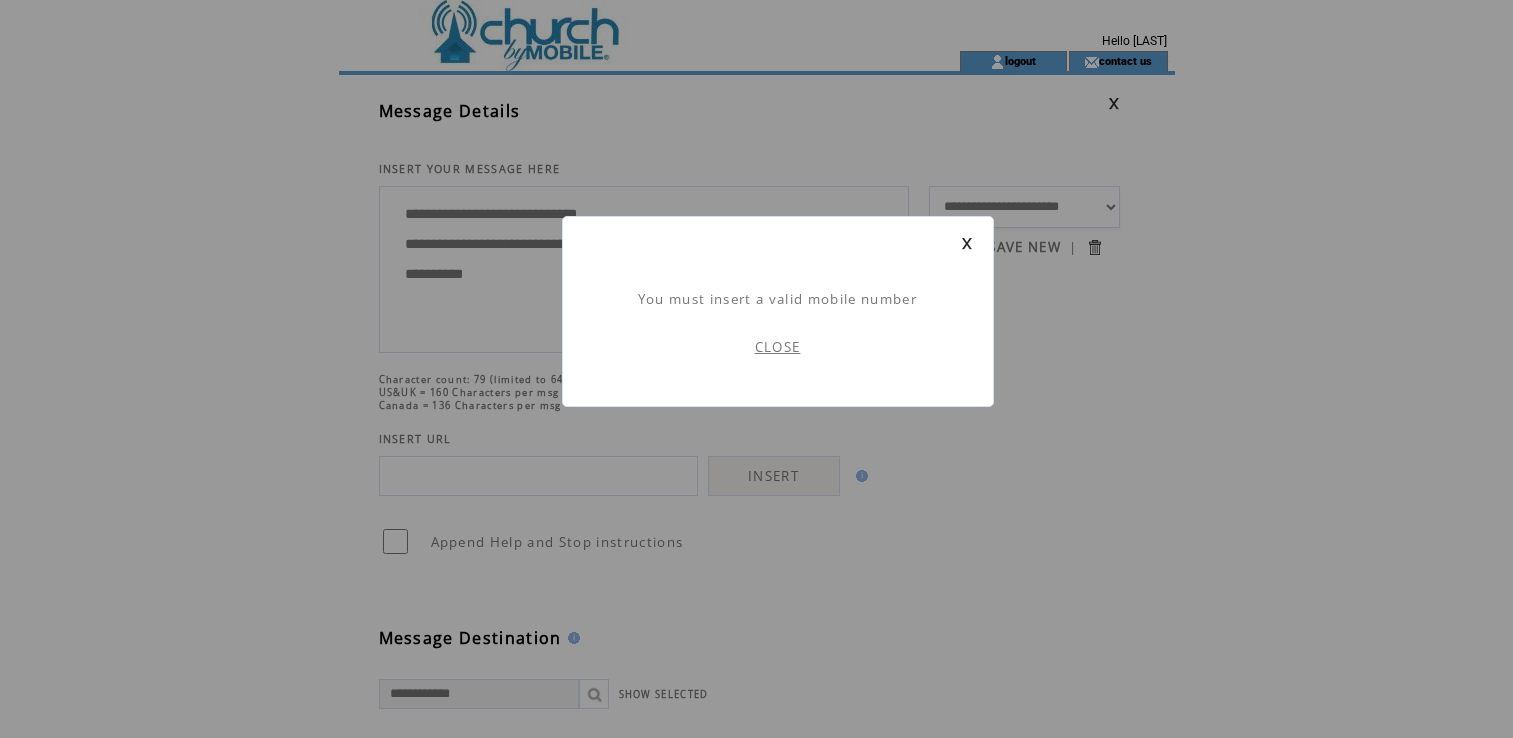 scroll, scrollTop: 0, scrollLeft: 0, axis: both 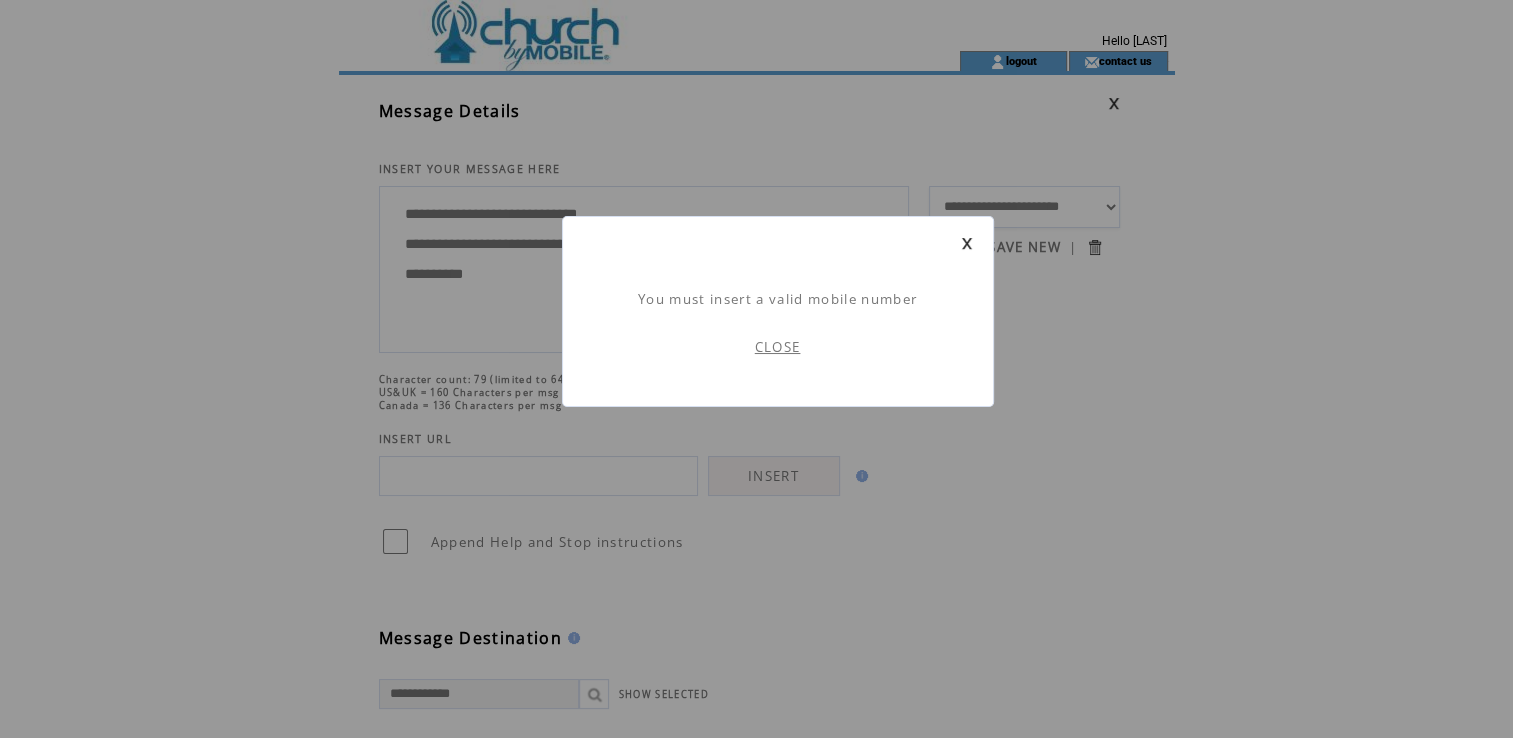 click on "CLOSE" at bounding box center [778, 347] 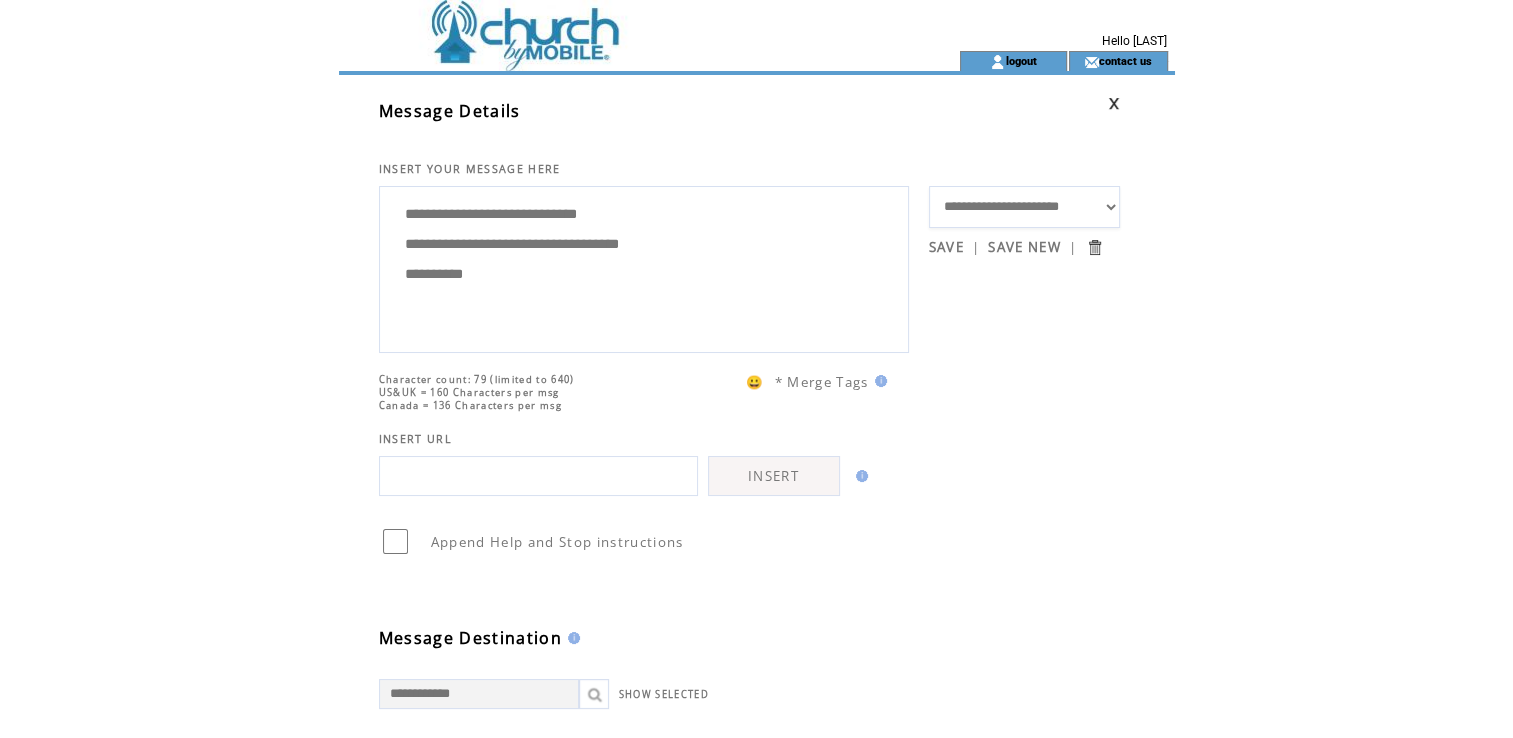 scroll, scrollTop: 0, scrollLeft: 0, axis: both 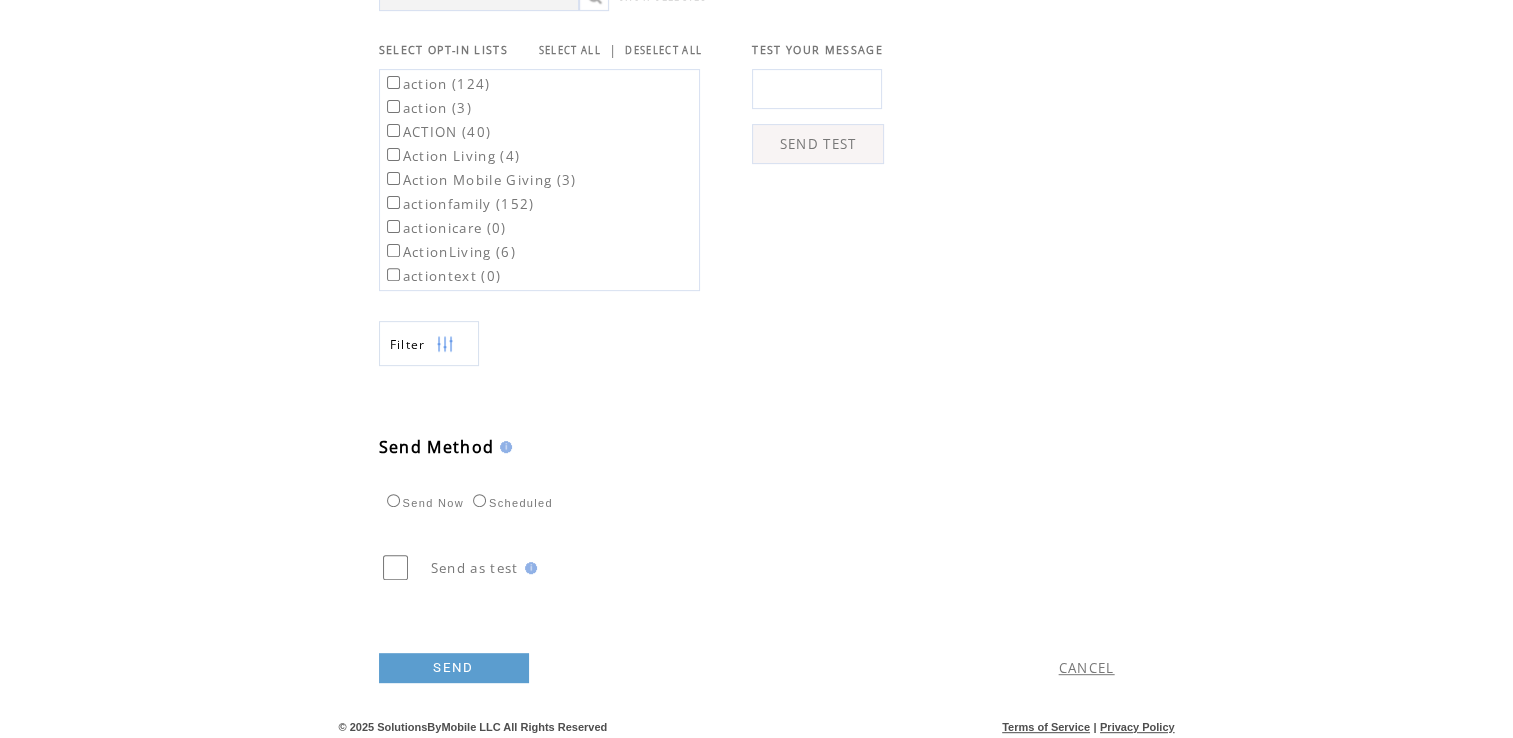 click on "SEND" at bounding box center [454, 668] 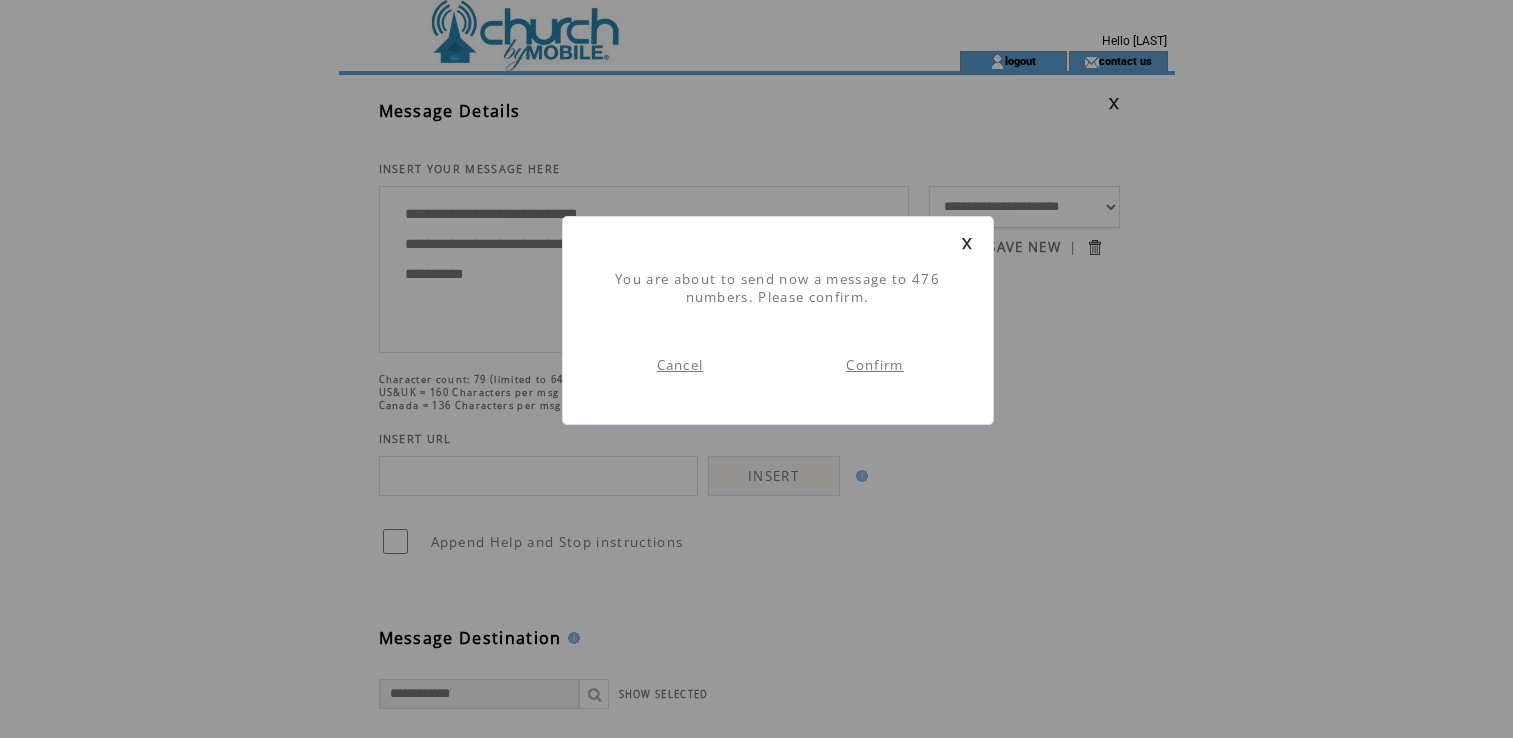 scroll, scrollTop: 0, scrollLeft: 0, axis: both 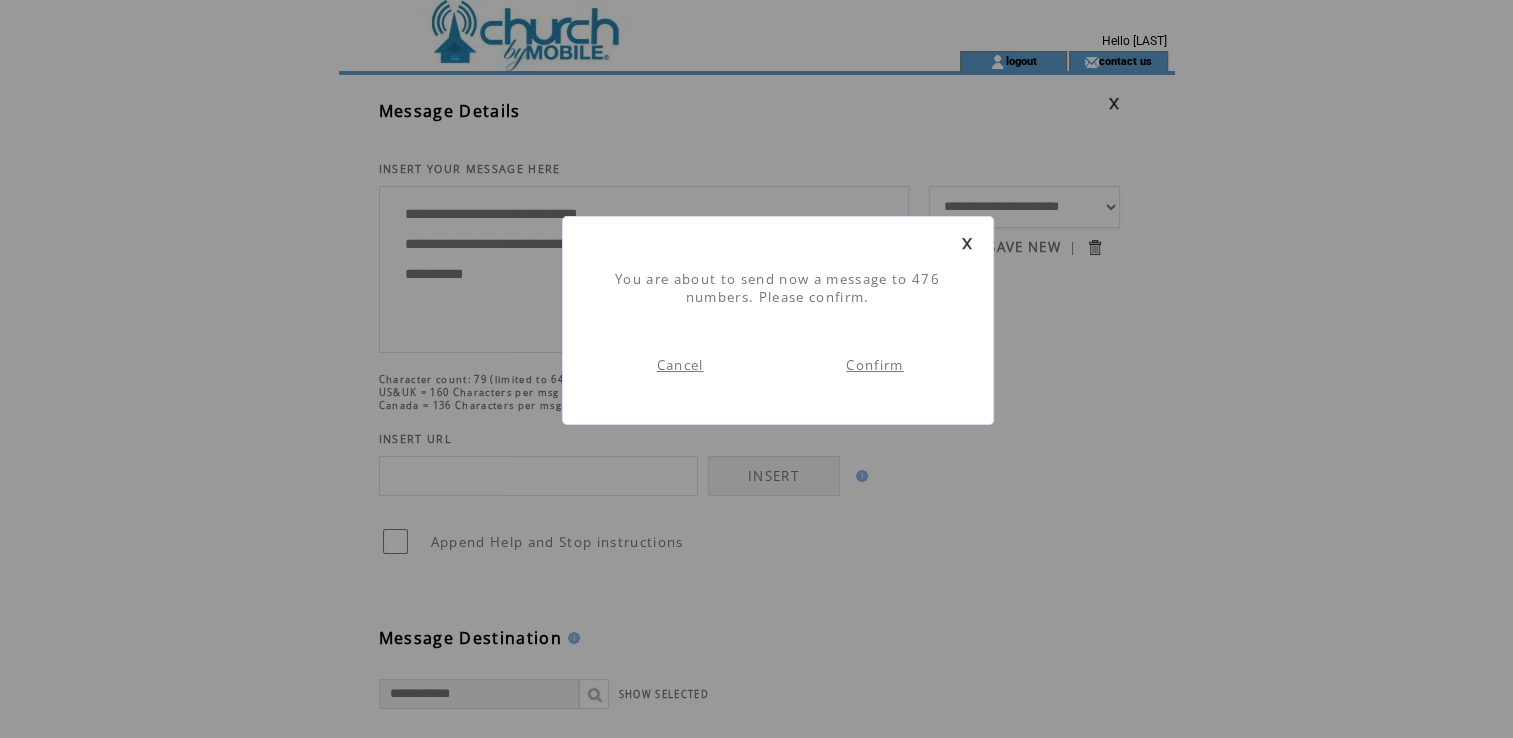 click on "Confirm" at bounding box center [874, 365] 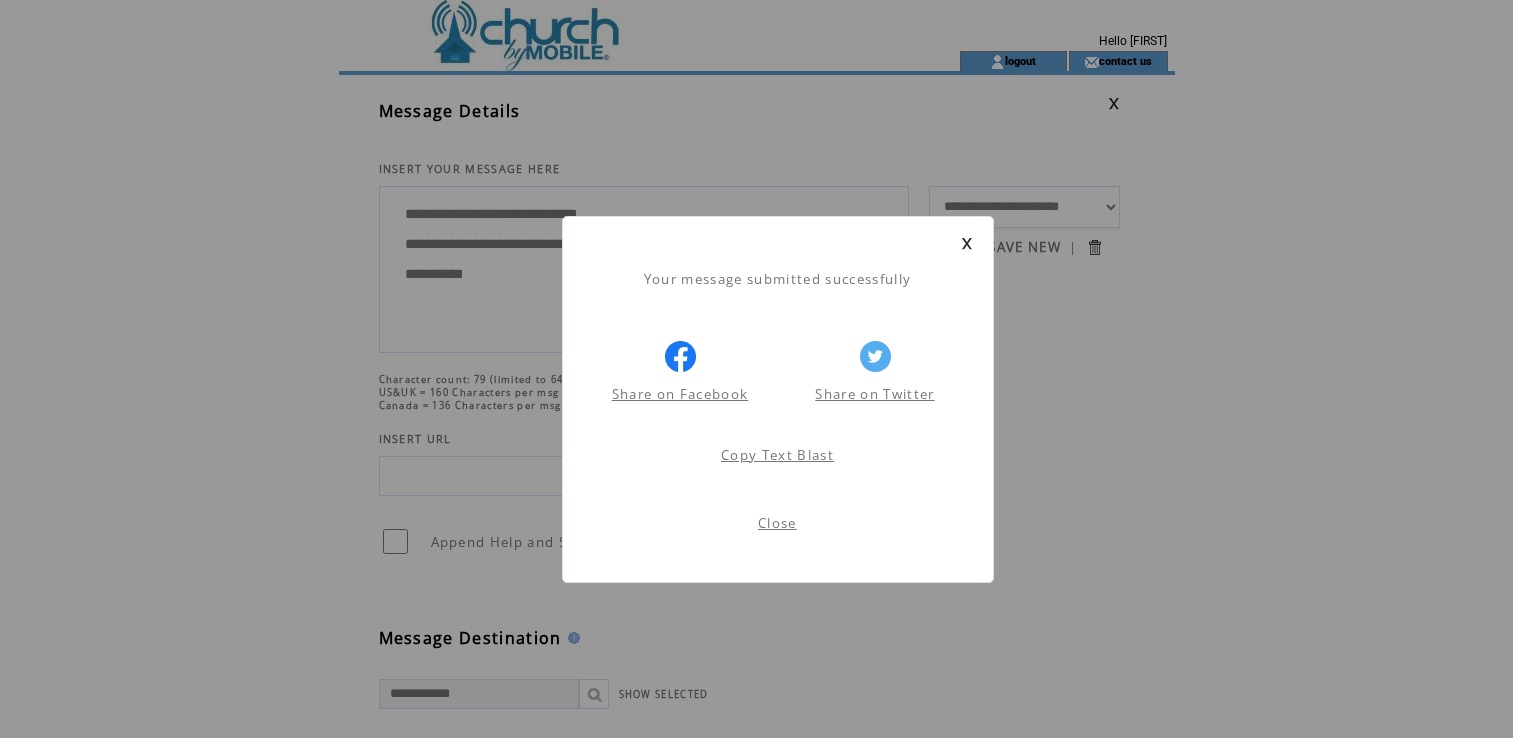 scroll, scrollTop: 0, scrollLeft: 0, axis: both 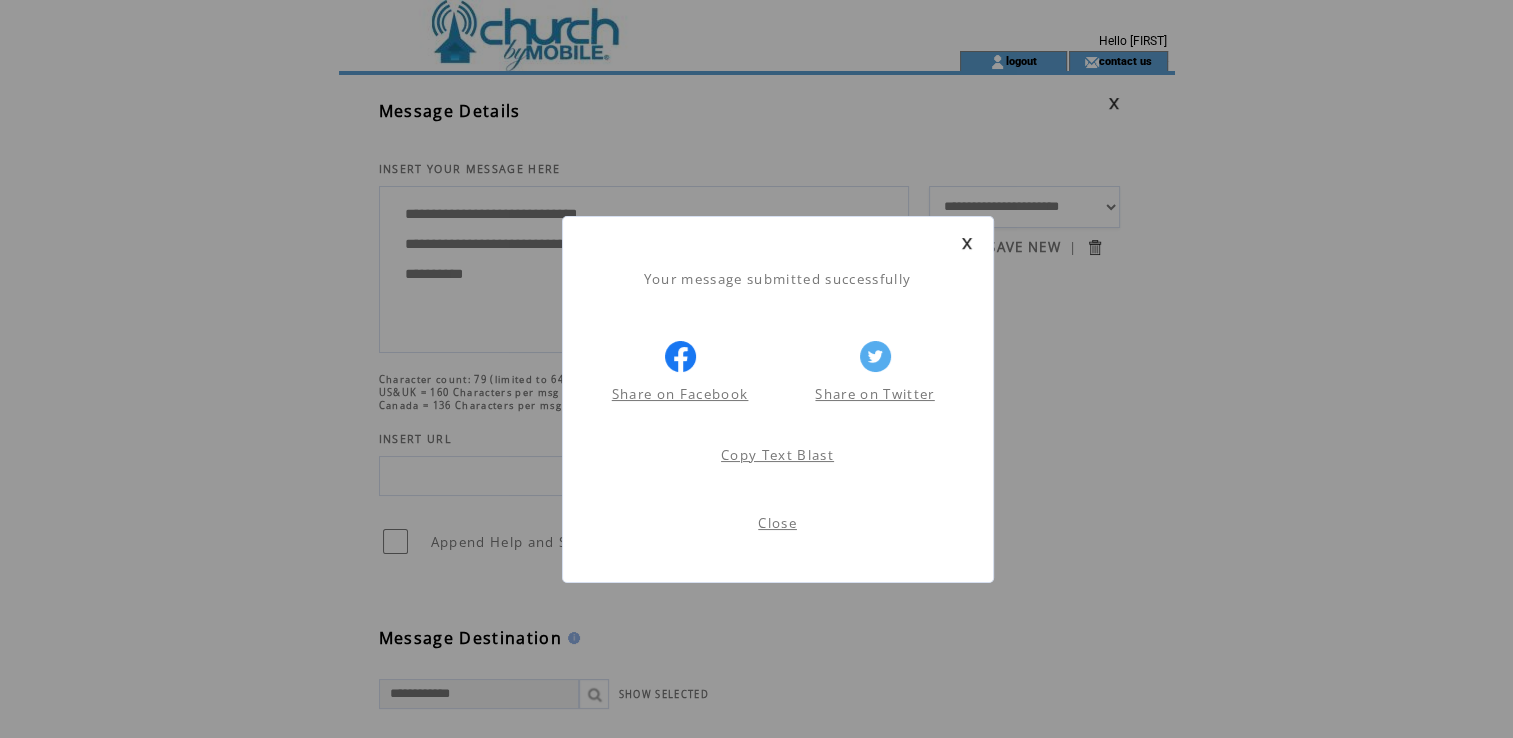click at bounding box center (967, 243) 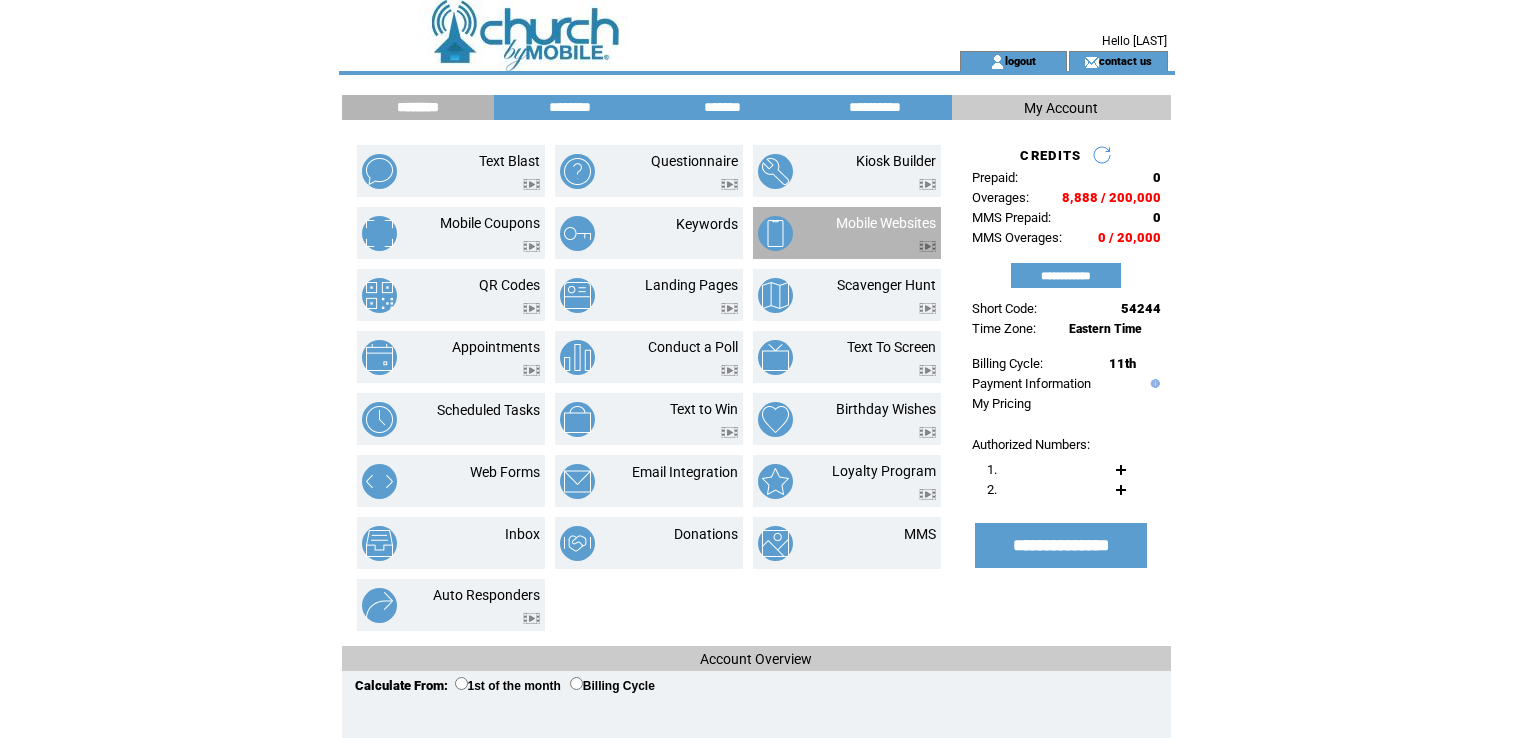 scroll, scrollTop: 0, scrollLeft: 0, axis: both 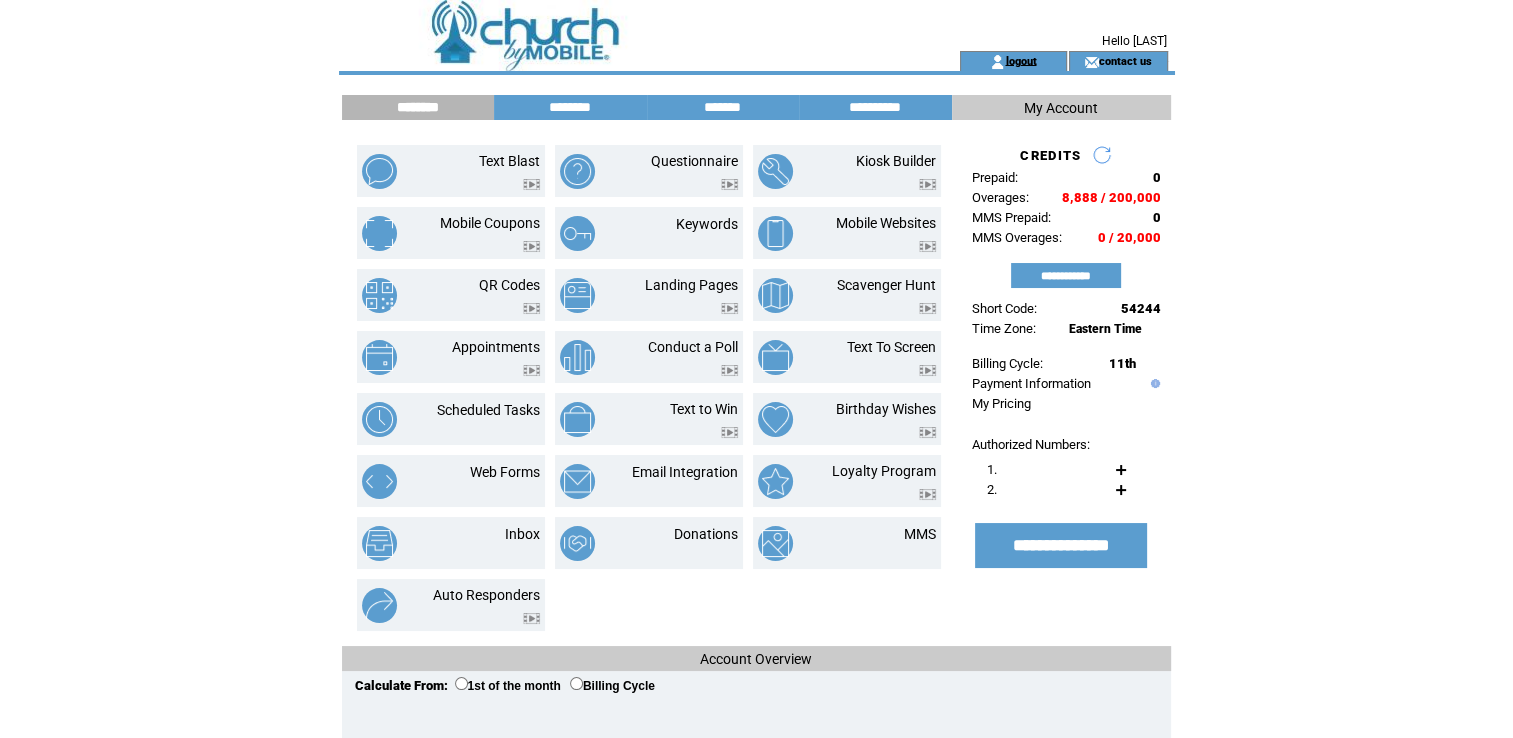 click on "logout" at bounding box center (1020, 60) 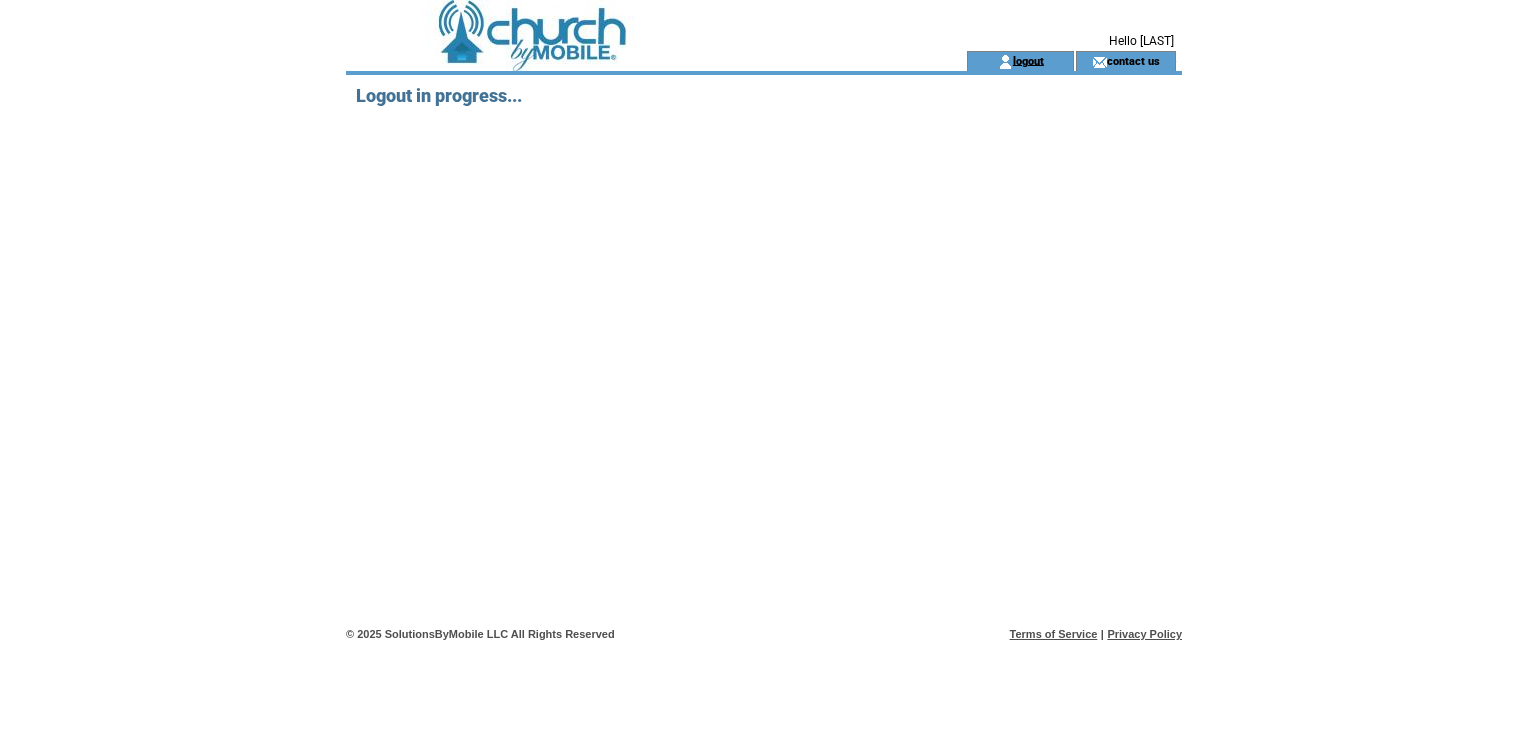 scroll, scrollTop: 0, scrollLeft: 0, axis: both 